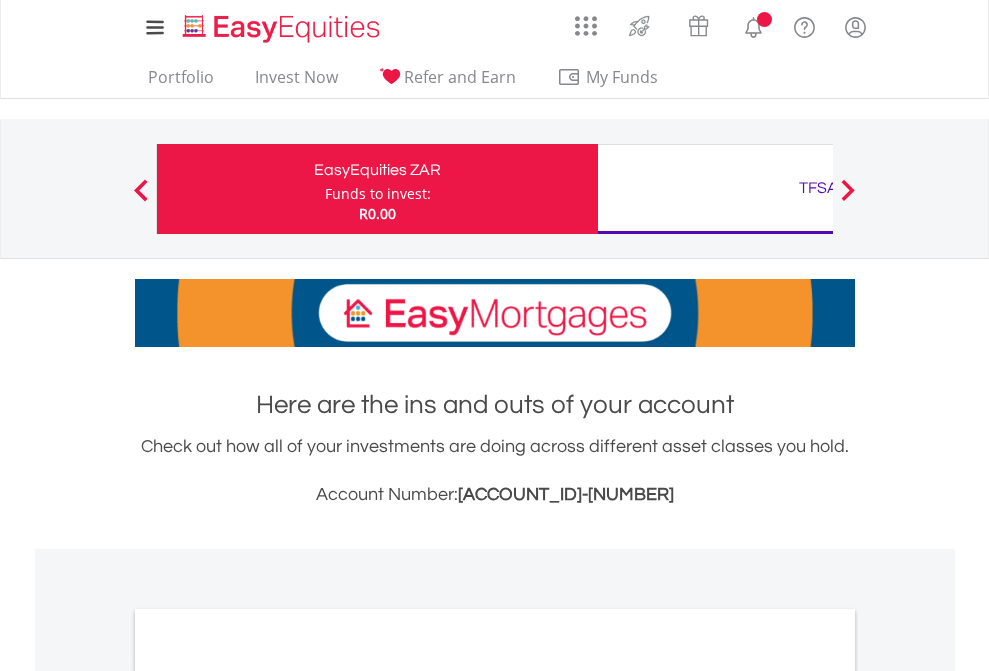 scroll, scrollTop: 0, scrollLeft: 0, axis: both 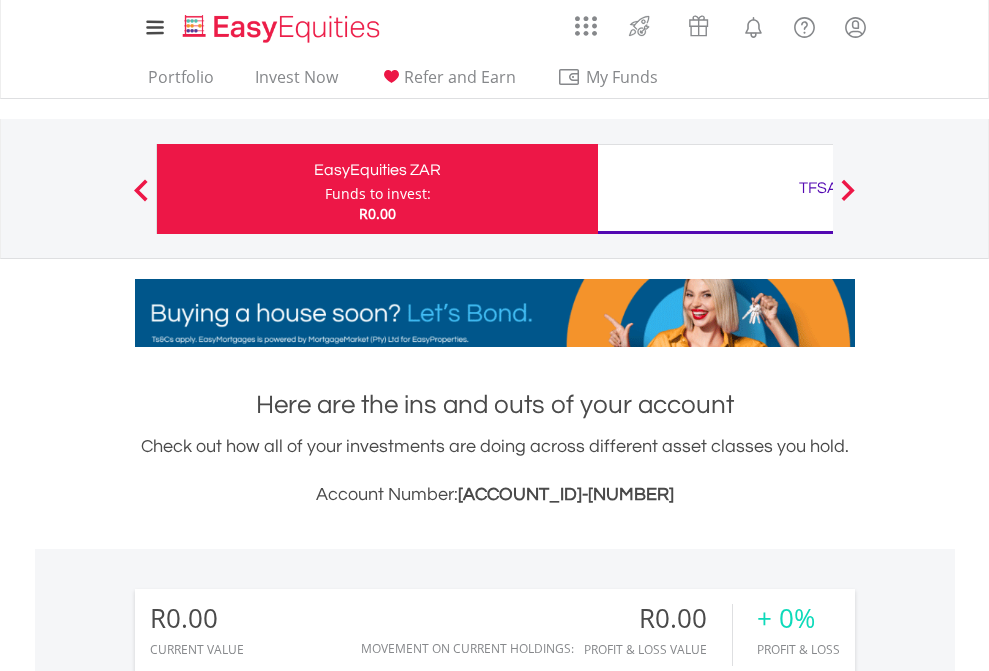 click on "Funds to invest:" at bounding box center (378, 194) 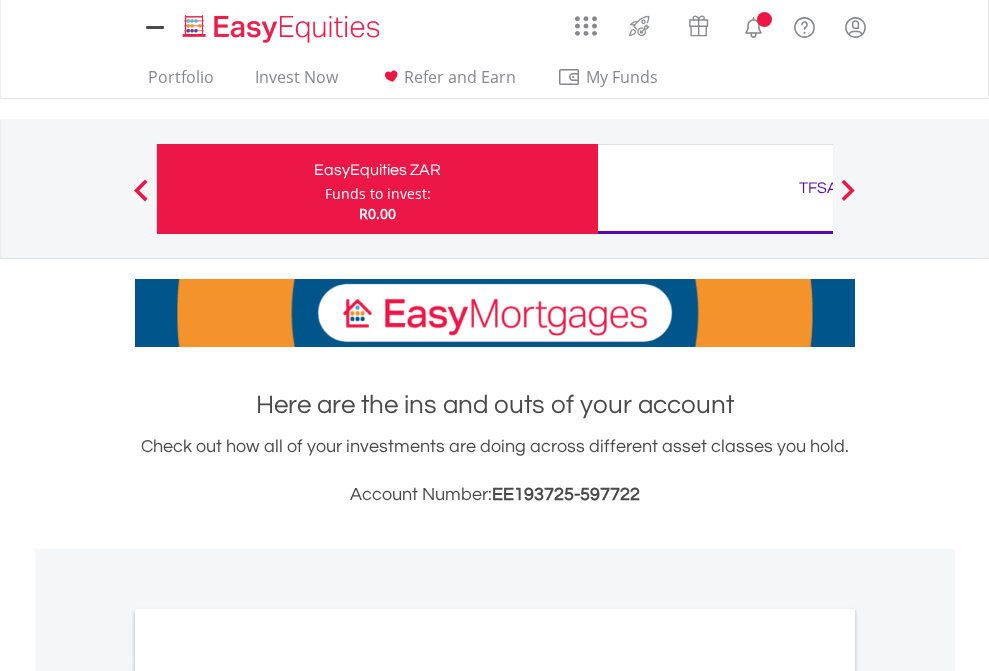 scroll, scrollTop: 0, scrollLeft: 0, axis: both 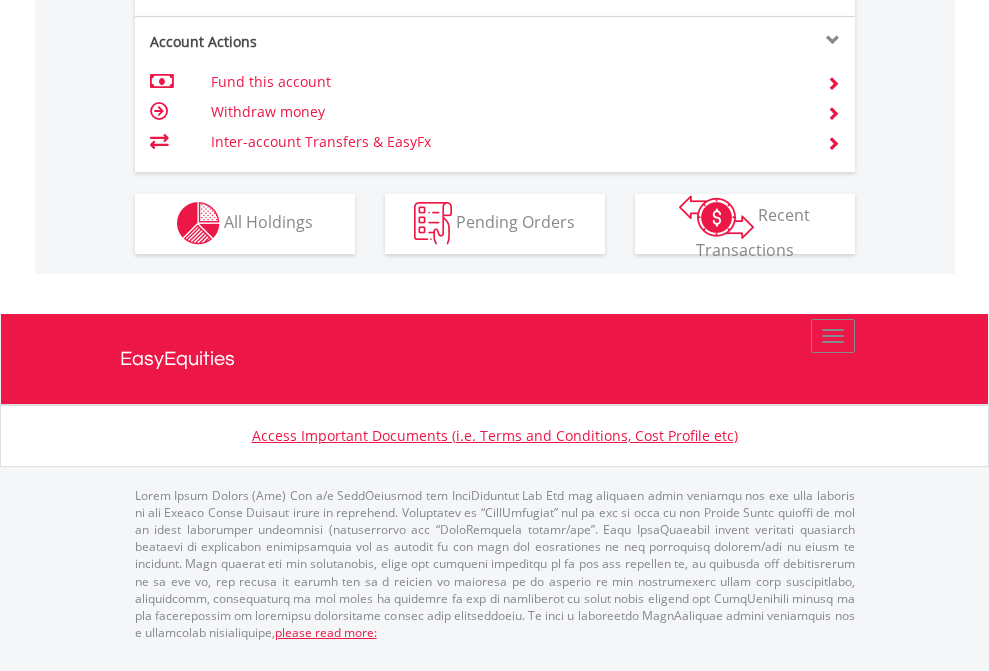click on "Investment types" at bounding box center (706, -353) 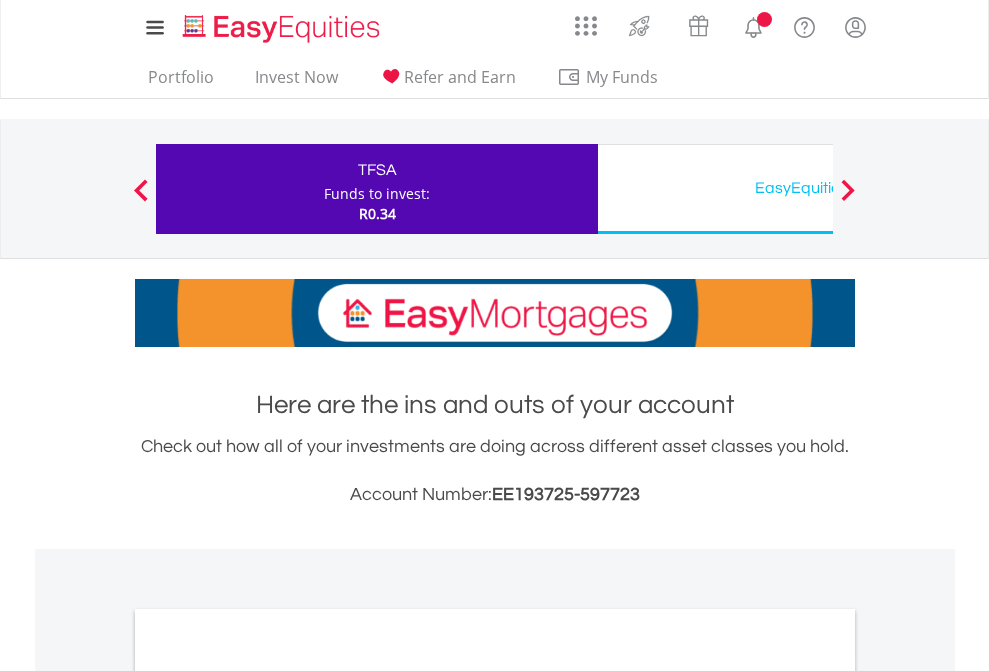 scroll, scrollTop: 0, scrollLeft: 0, axis: both 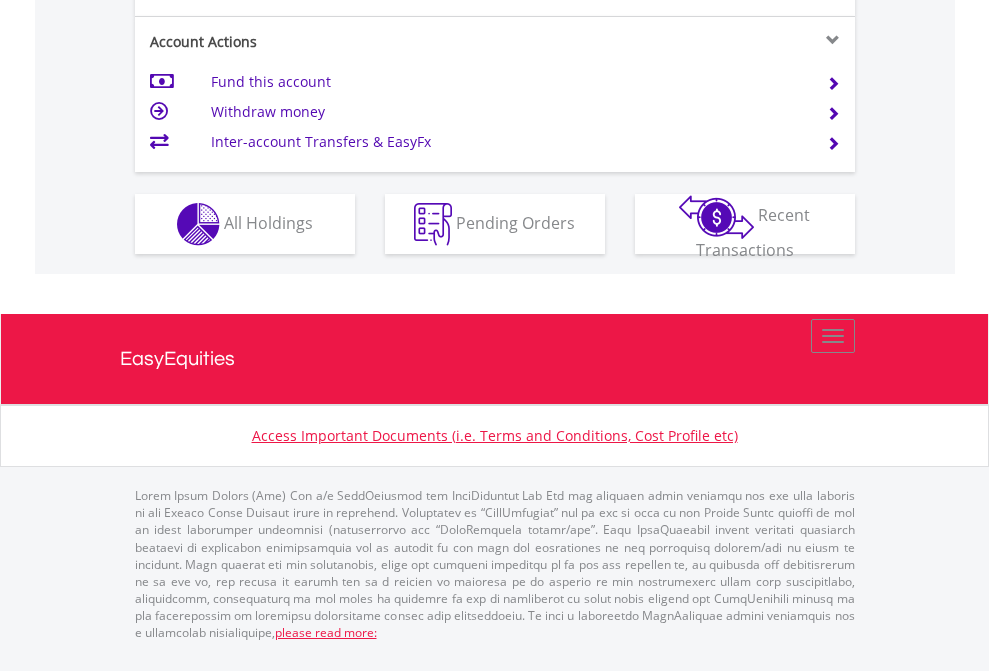 click on "Investment types" at bounding box center [706, -337] 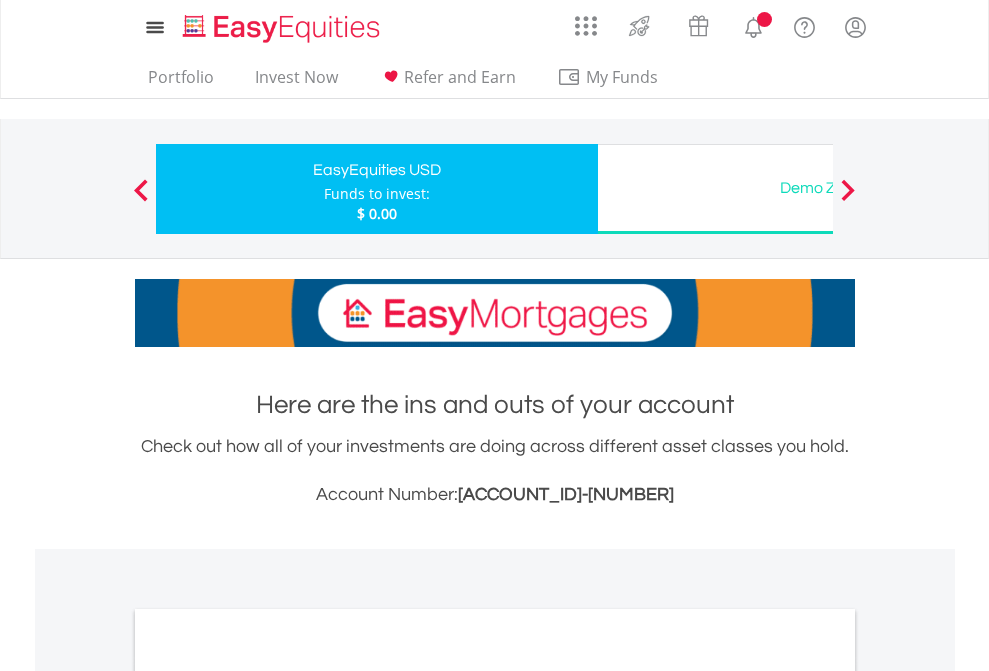 scroll, scrollTop: 0, scrollLeft: 0, axis: both 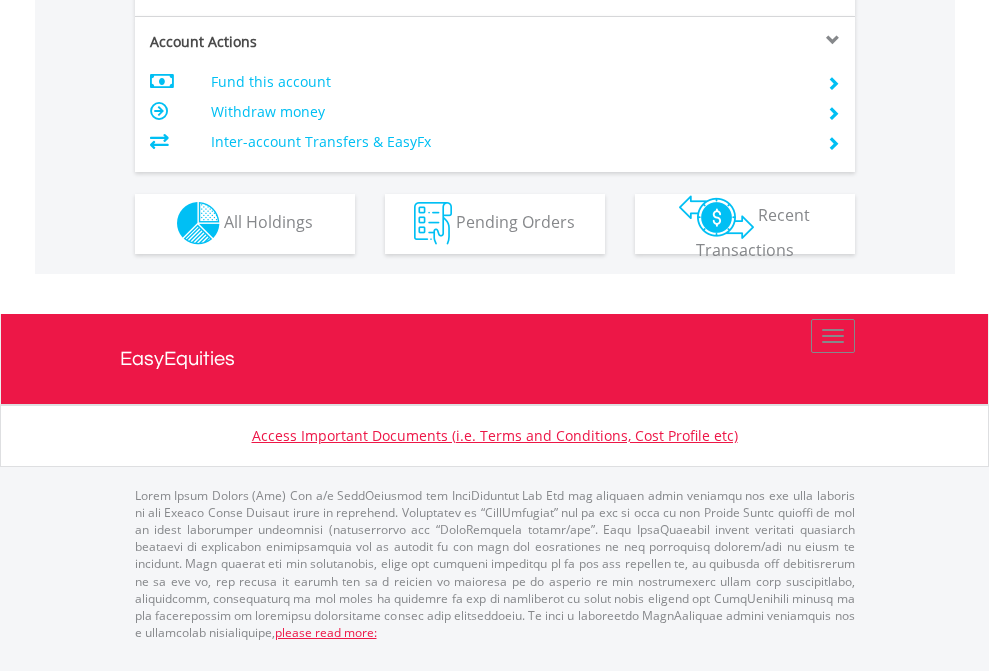 click on "Investment types" at bounding box center (706, -353) 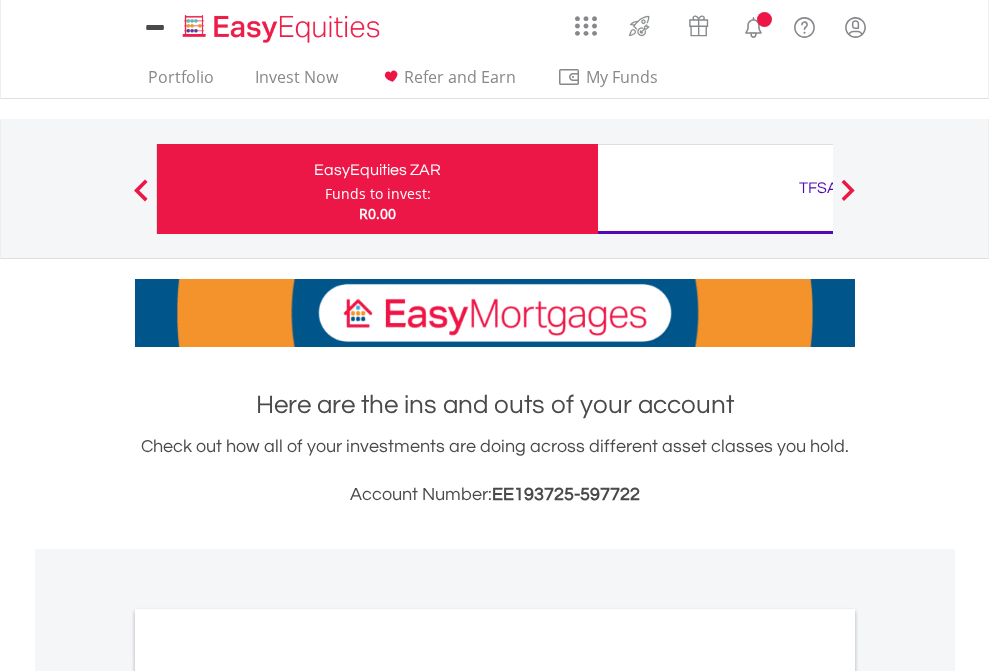 scroll, scrollTop: 0, scrollLeft: 0, axis: both 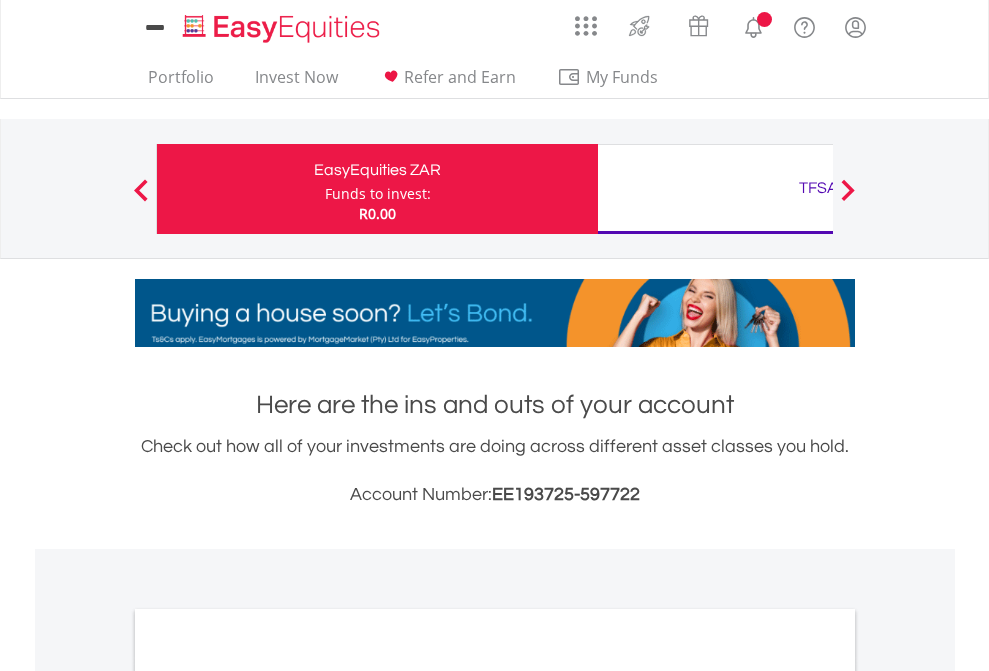 click on "All Holdings" at bounding box center [268, 1096] 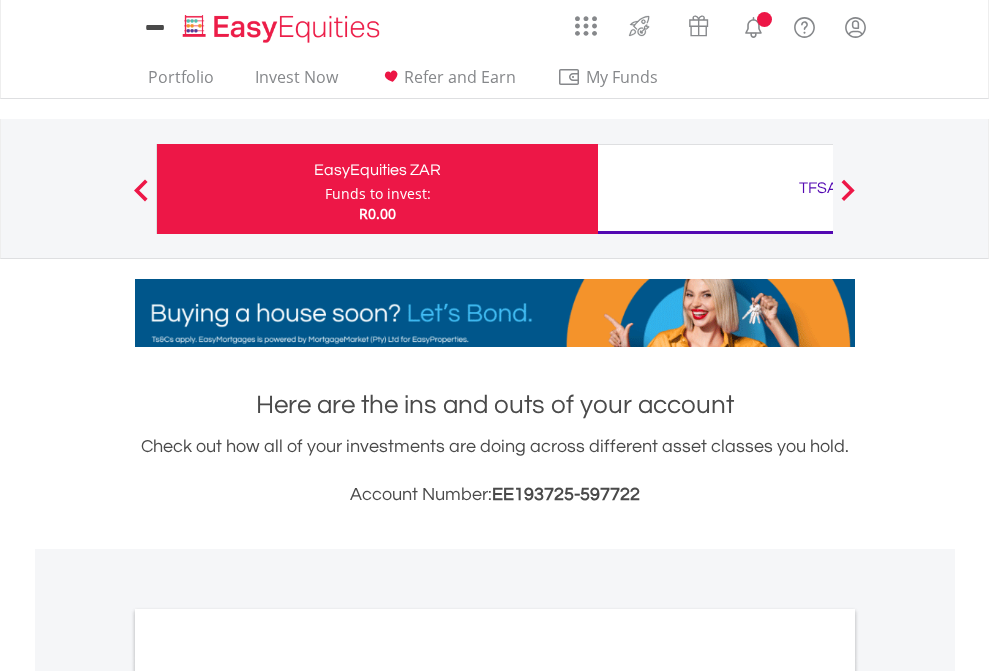scroll, scrollTop: 1486, scrollLeft: 0, axis: vertical 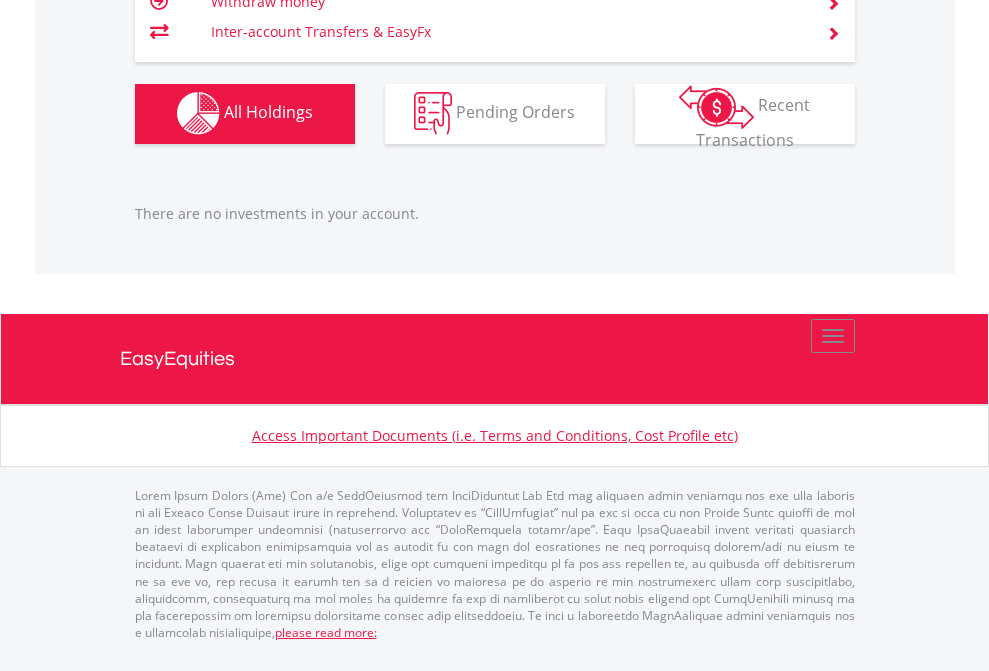 click on "TFSA" at bounding box center (818, -1142) 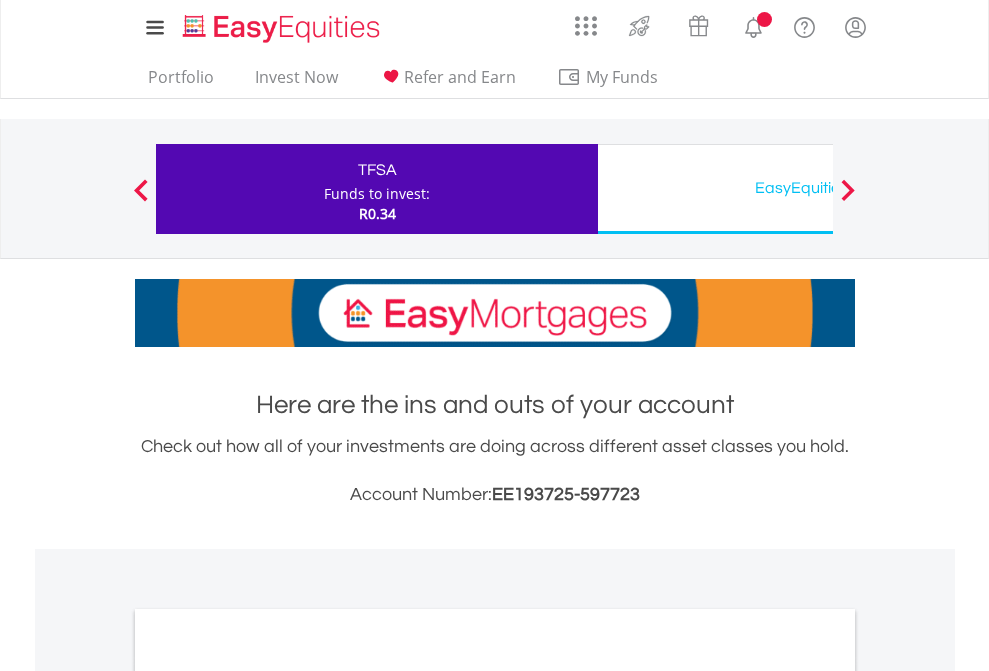 scroll, scrollTop: 0, scrollLeft: 0, axis: both 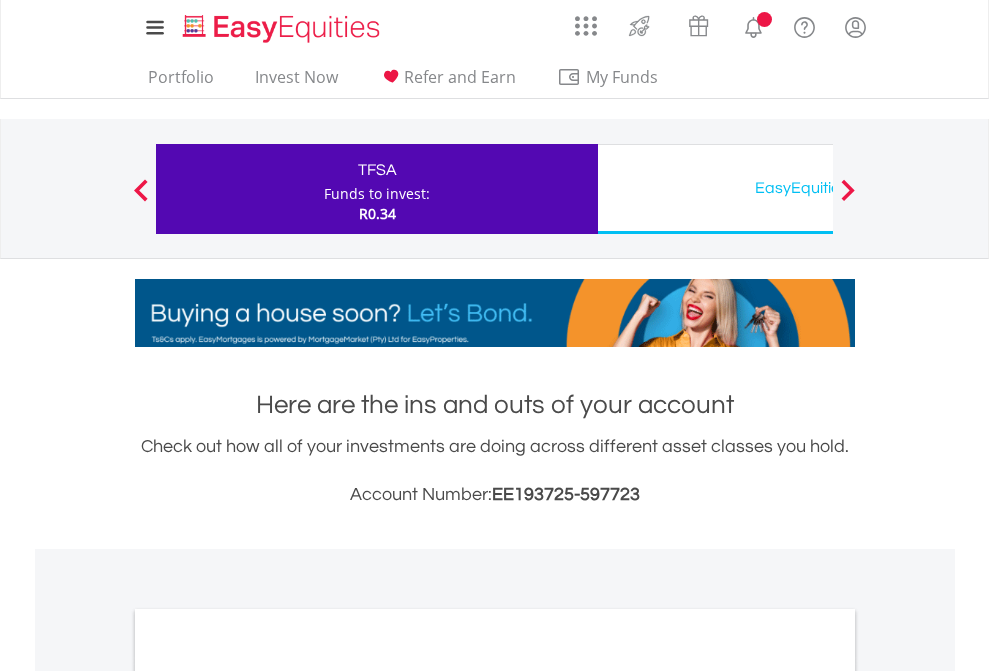 click on "All Holdings" at bounding box center (268, 1096) 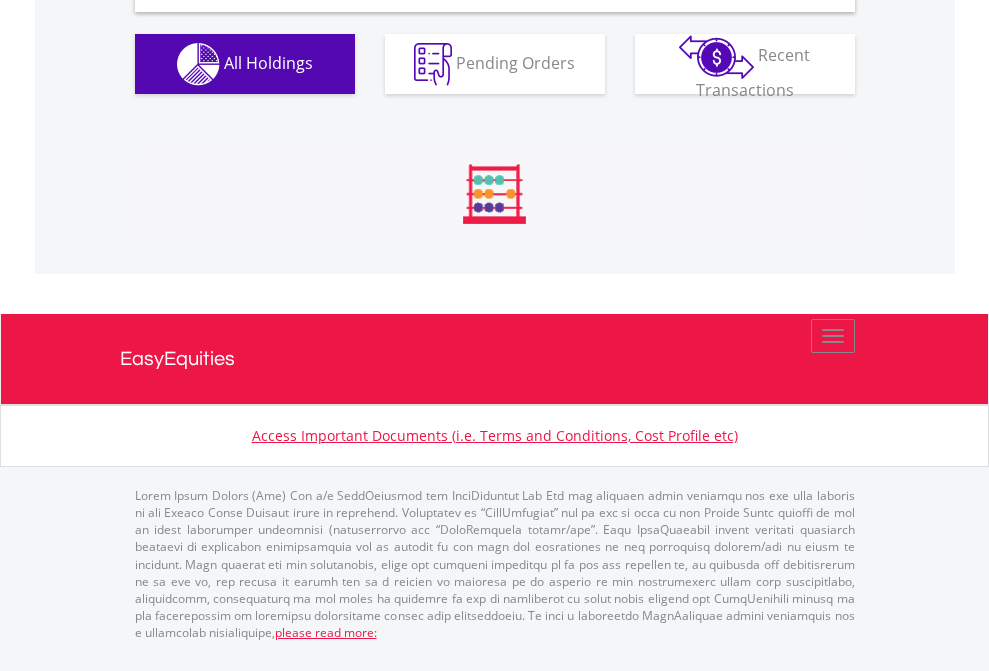 scroll, scrollTop: 1933, scrollLeft: 0, axis: vertical 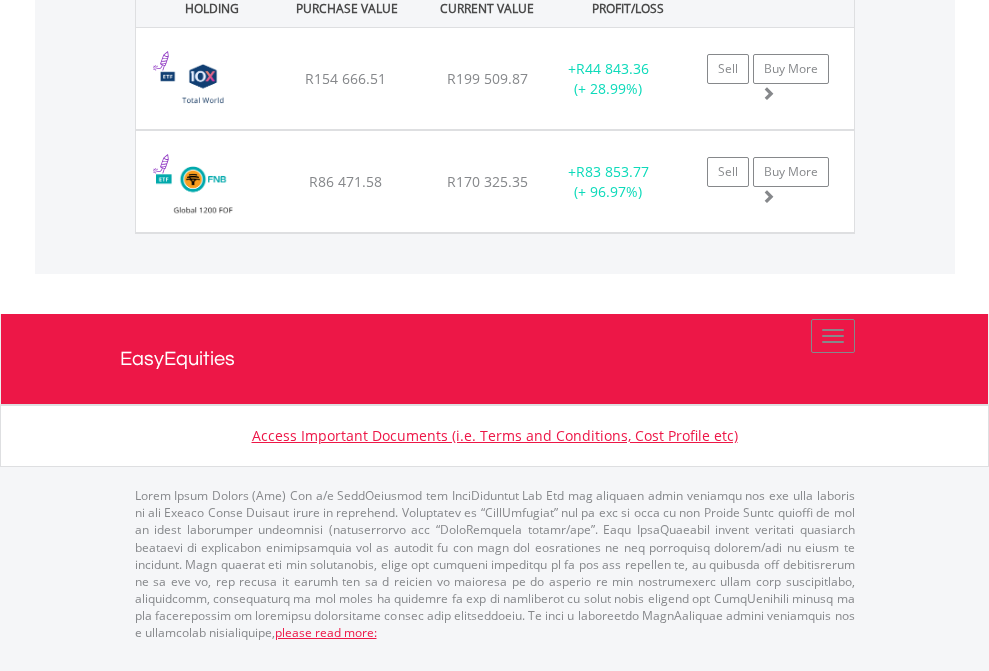 click on "EasyEquities USD" at bounding box center (818, -1071) 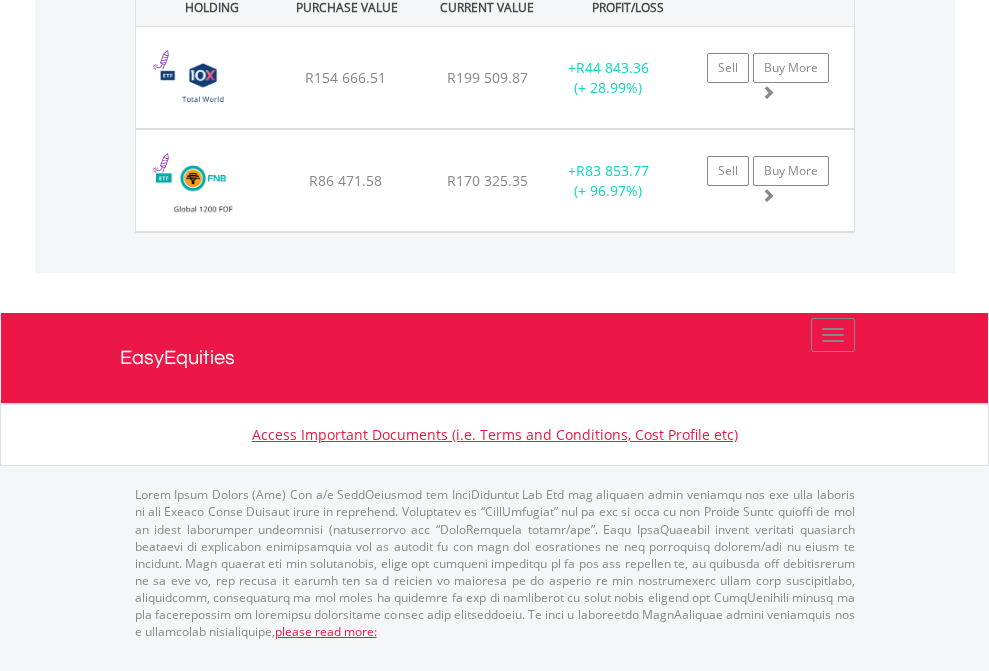 scroll, scrollTop: 144, scrollLeft: 0, axis: vertical 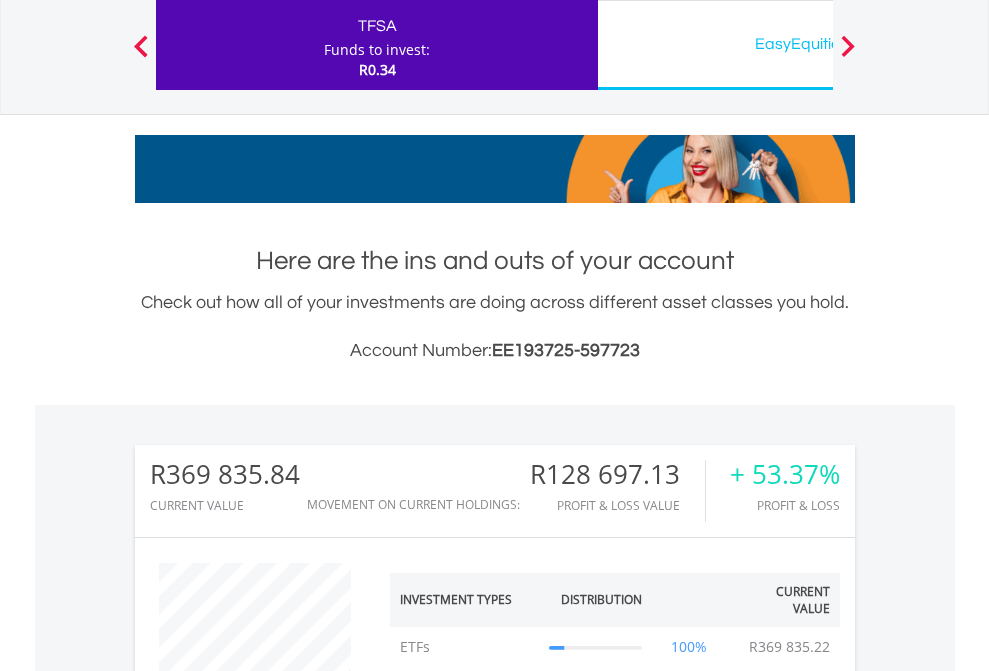 click on "All Holdings" at bounding box center [268, 1402] 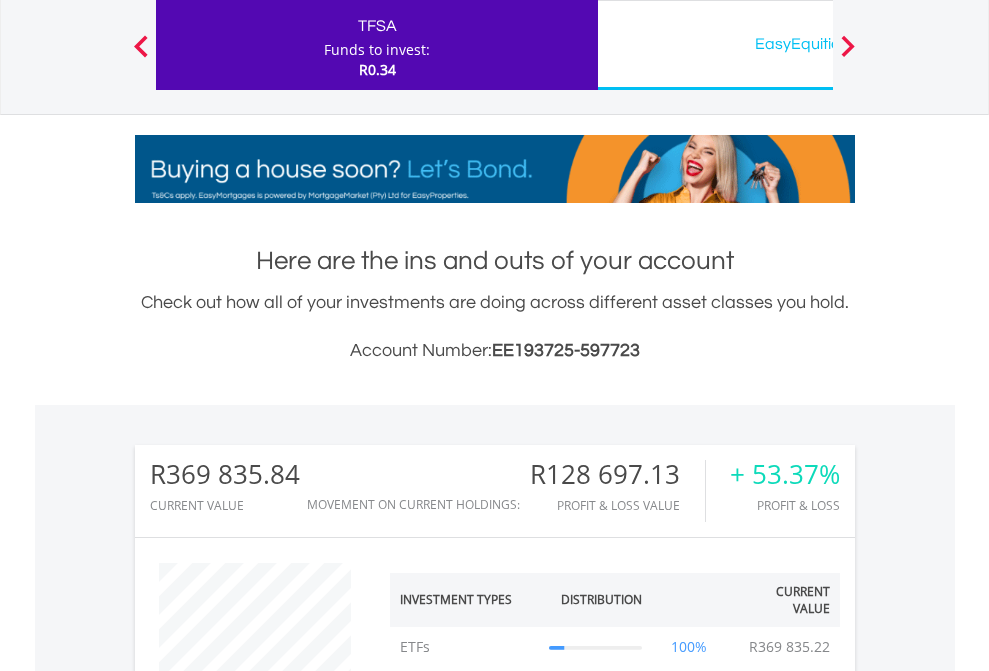 scroll, scrollTop: 999808, scrollLeft: 999687, axis: both 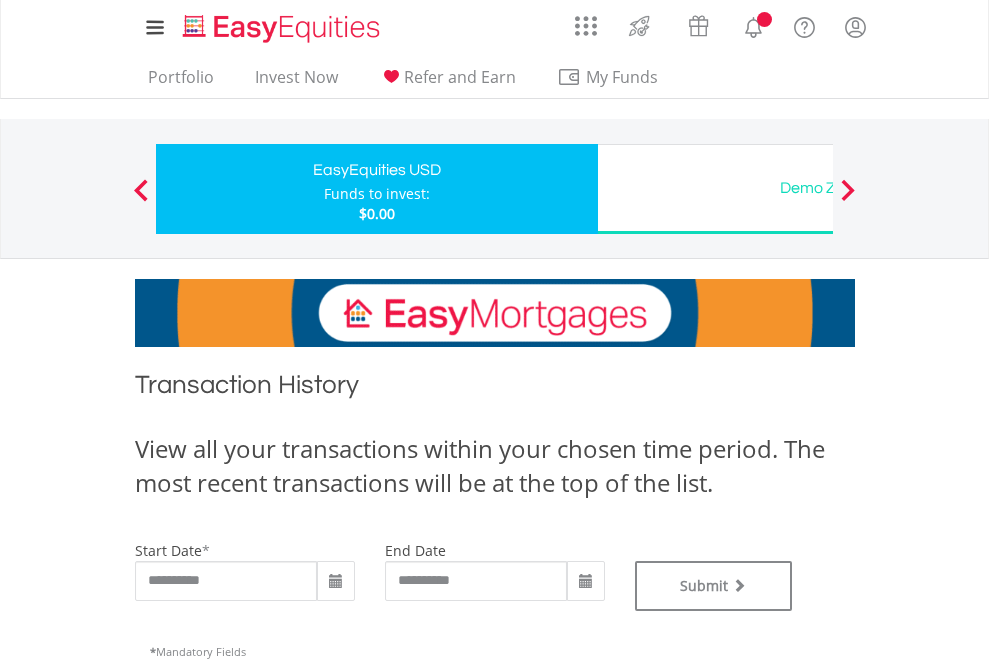 type on "**********" 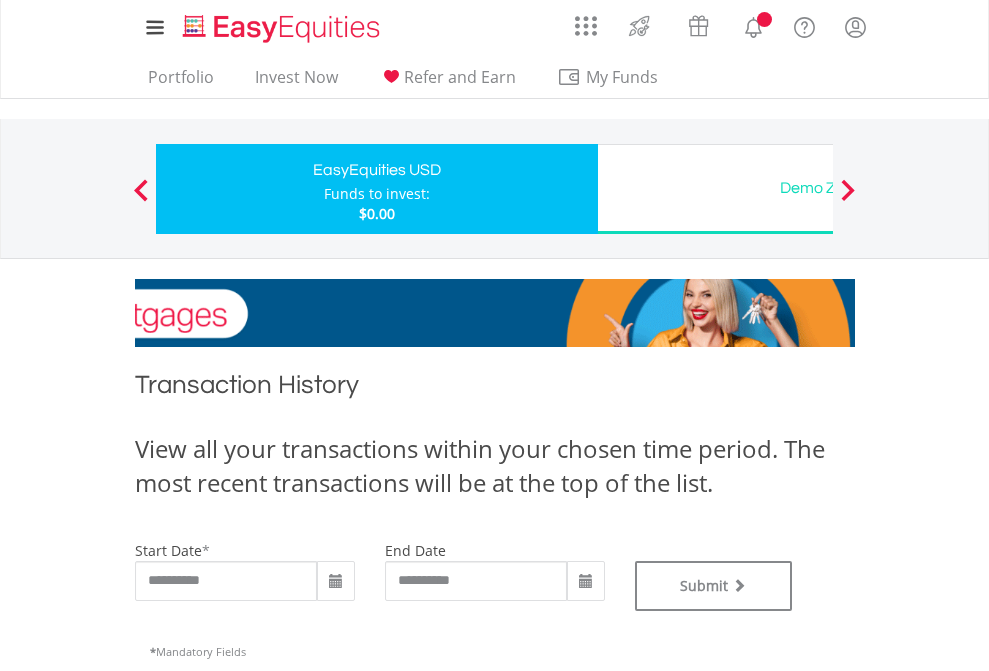 type on "**********" 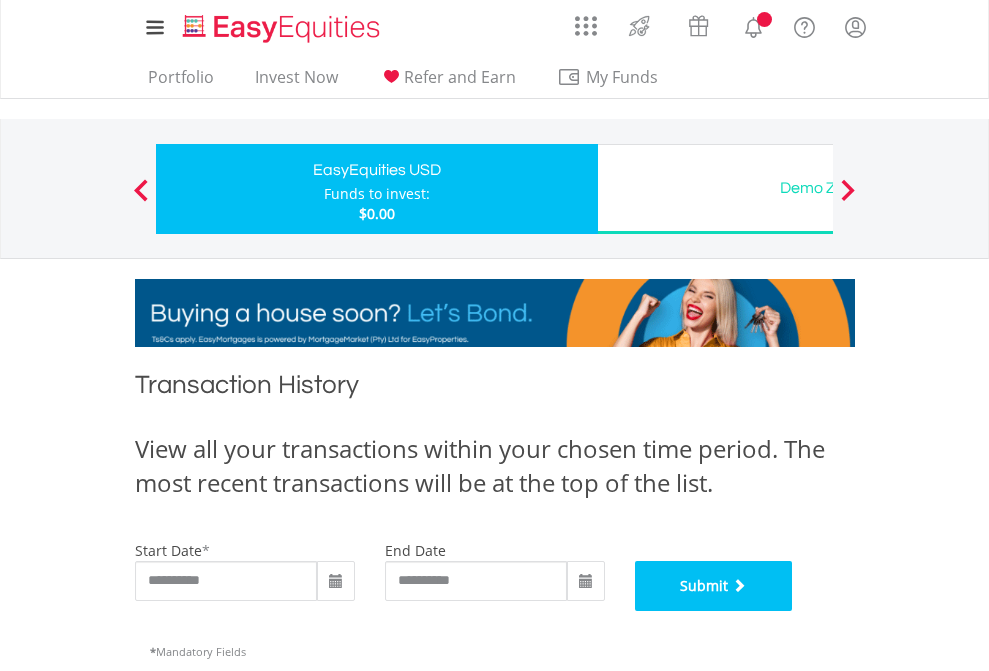 click on "Submit" at bounding box center (714, 586) 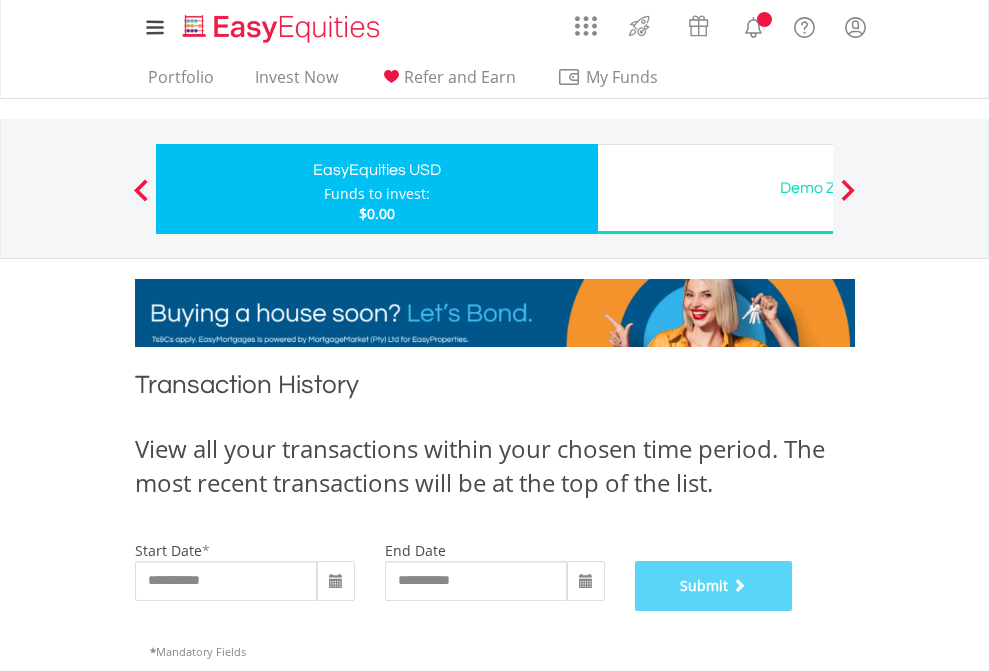 scroll, scrollTop: 811, scrollLeft: 0, axis: vertical 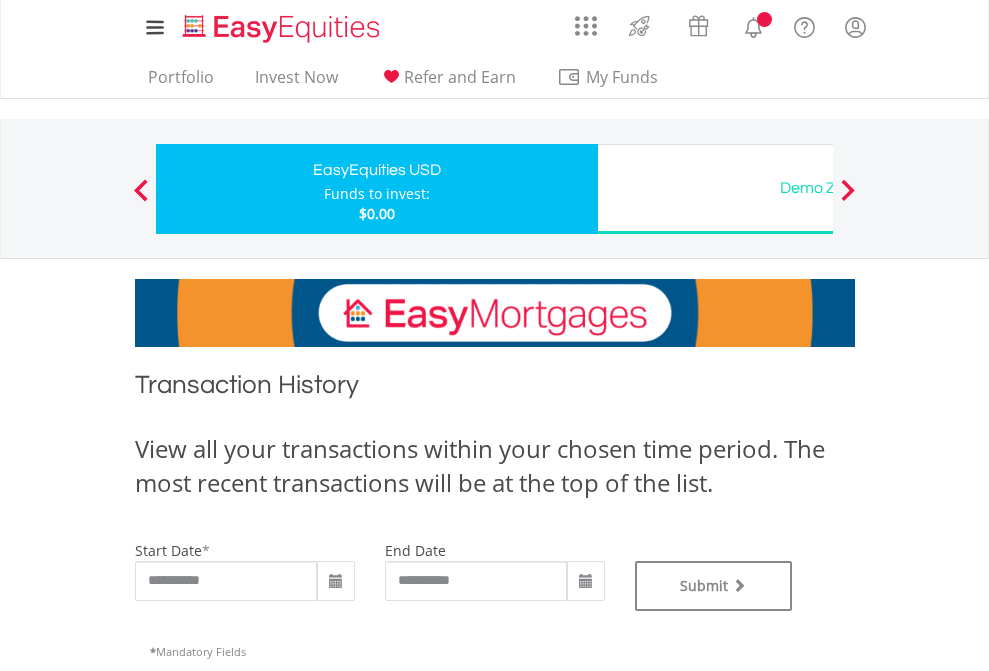 type on "**********" 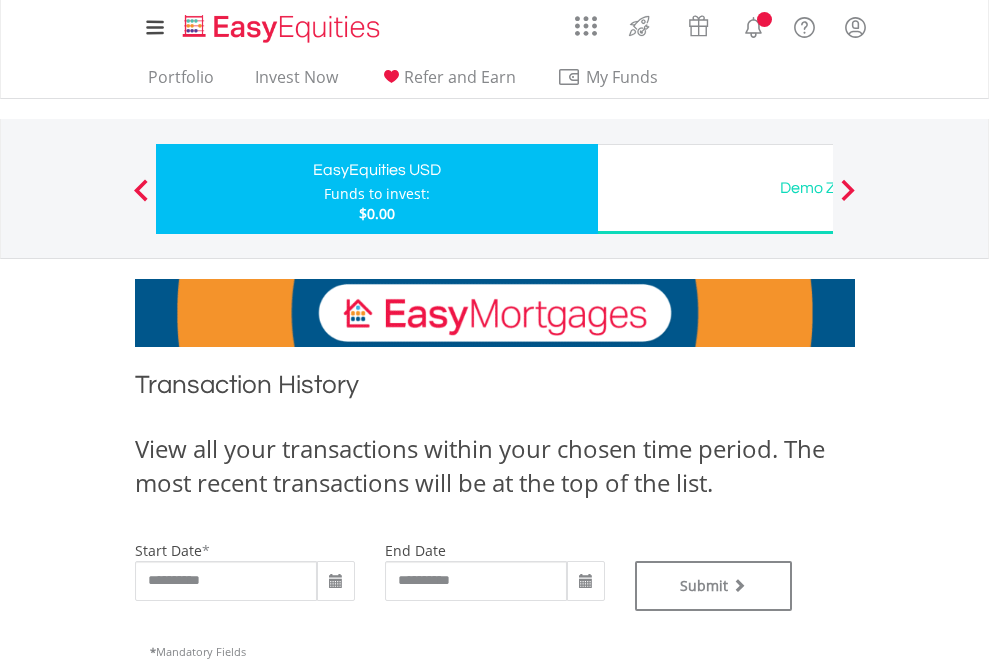 type on "**********" 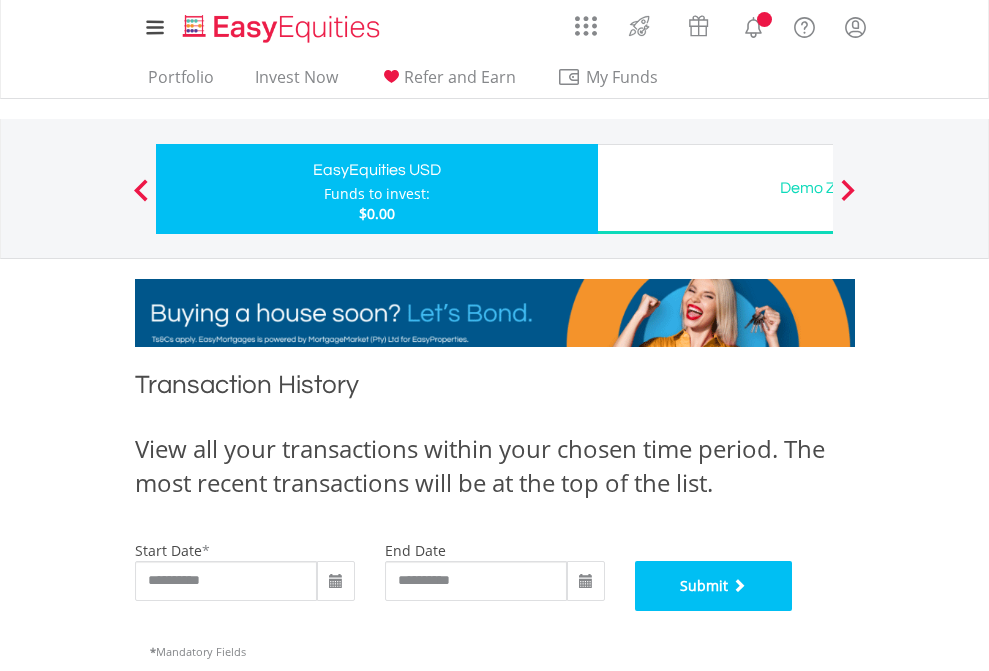click on "Submit" at bounding box center [714, 586] 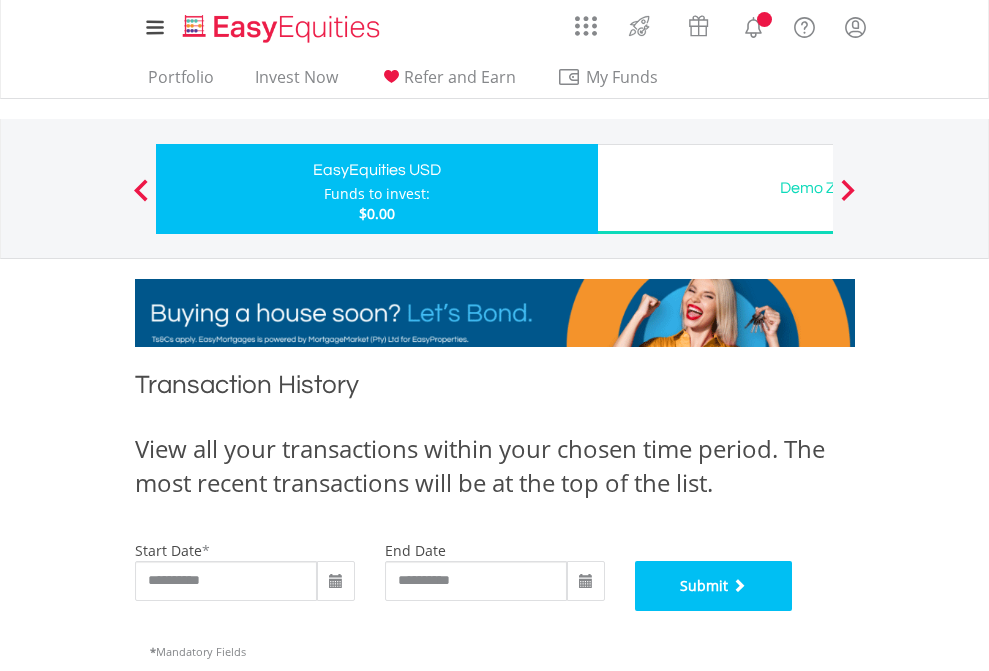 scroll, scrollTop: 811, scrollLeft: 0, axis: vertical 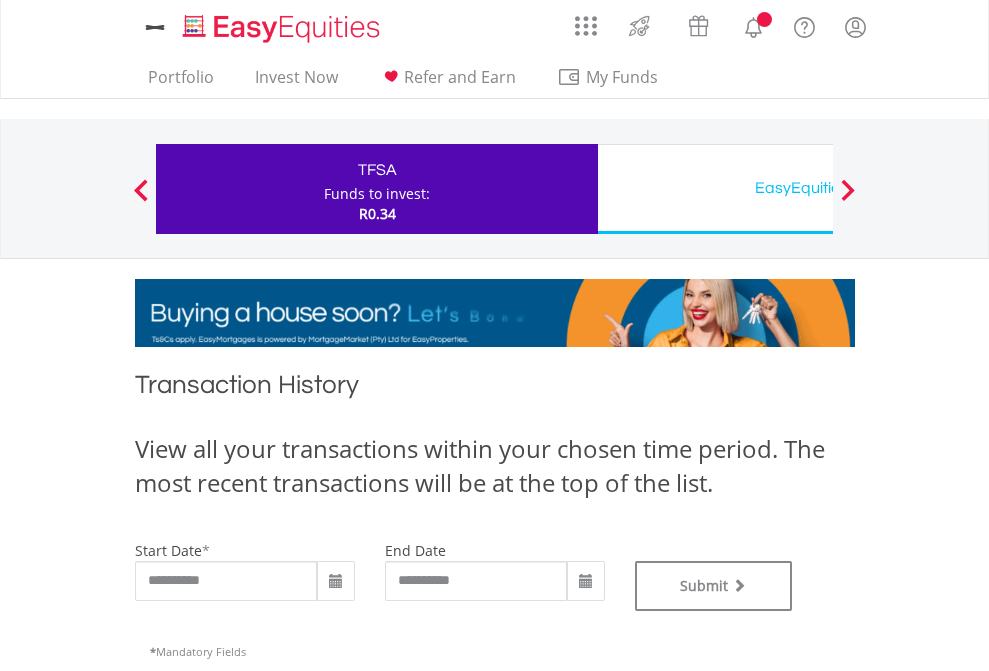click on "EasyEquities USD" at bounding box center (818, 188) 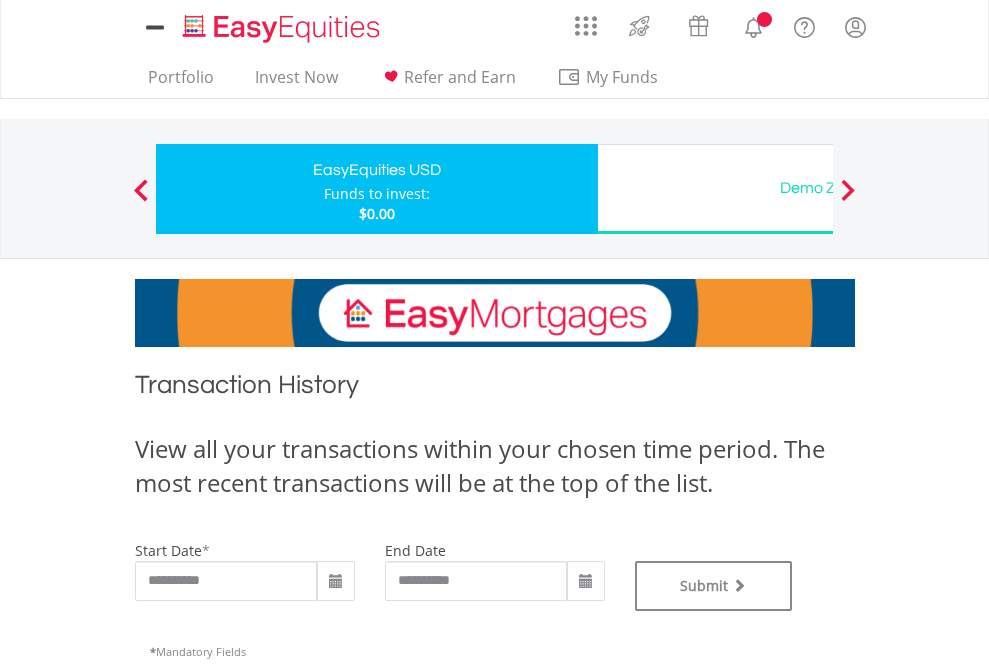 scroll, scrollTop: 0, scrollLeft: 0, axis: both 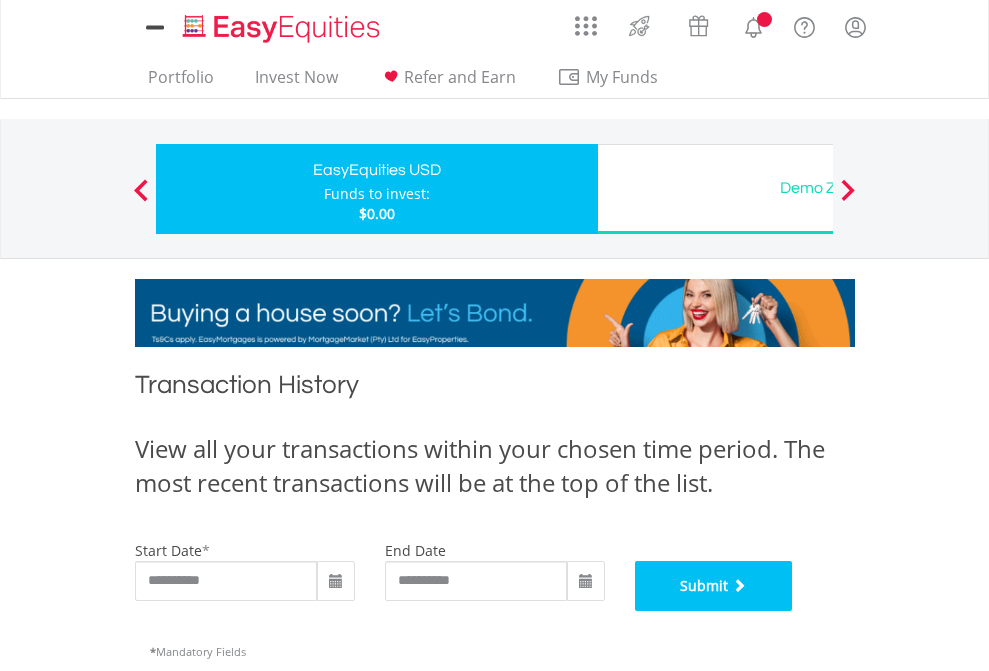 click on "Submit" at bounding box center [714, 586] 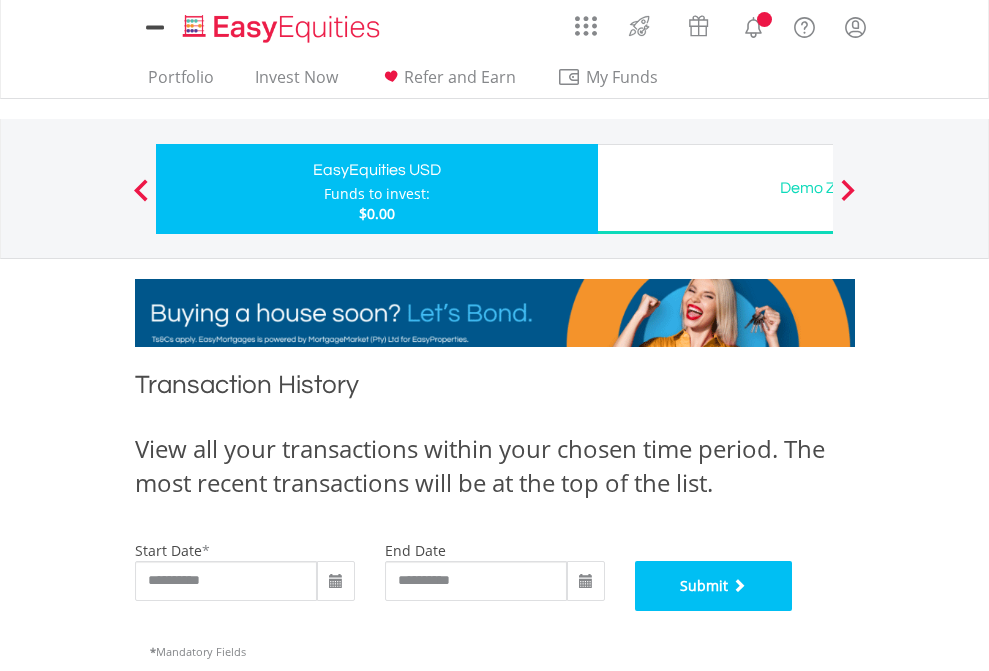 scroll, scrollTop: 811, scrollLeft: 0, axis: vertical 